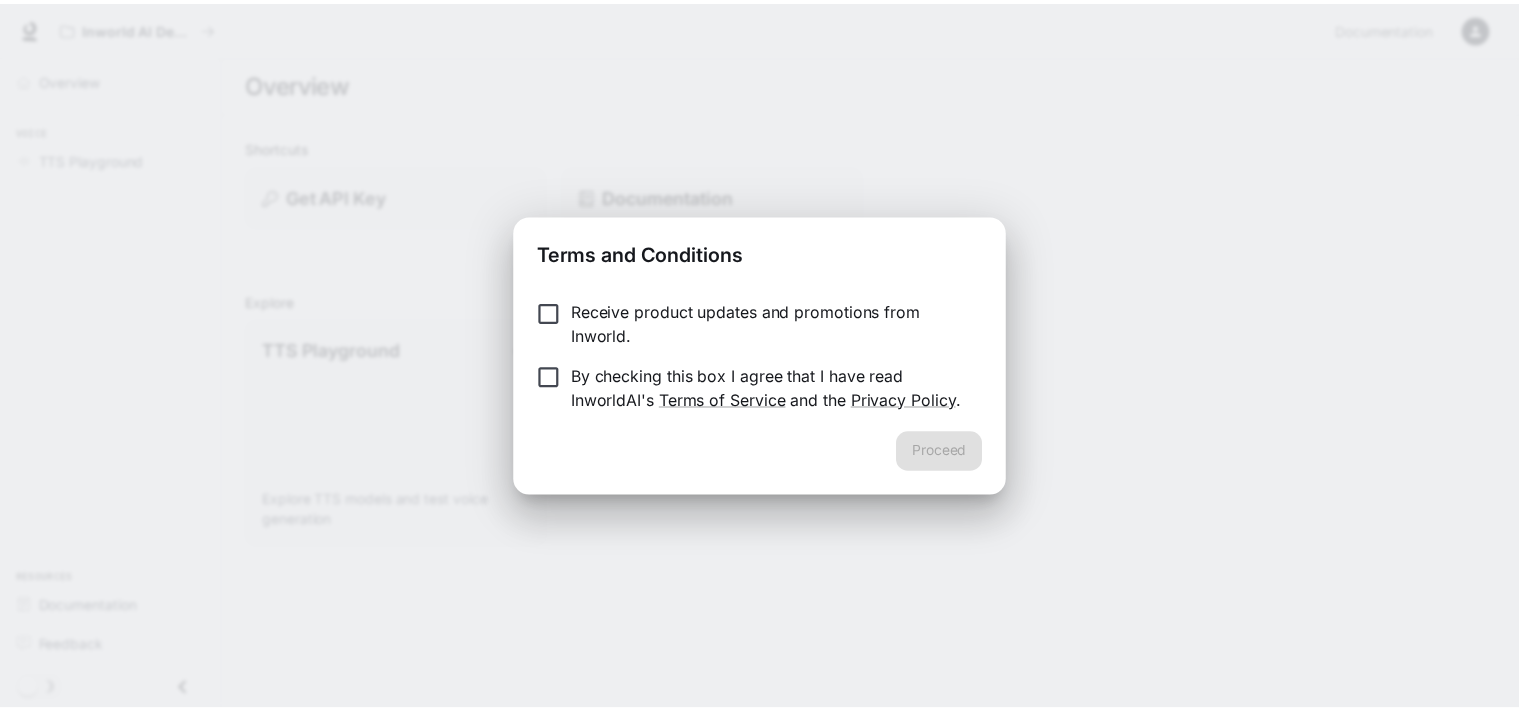 scroll, scrollTop: 0, scrollLeft: 0, axis: both 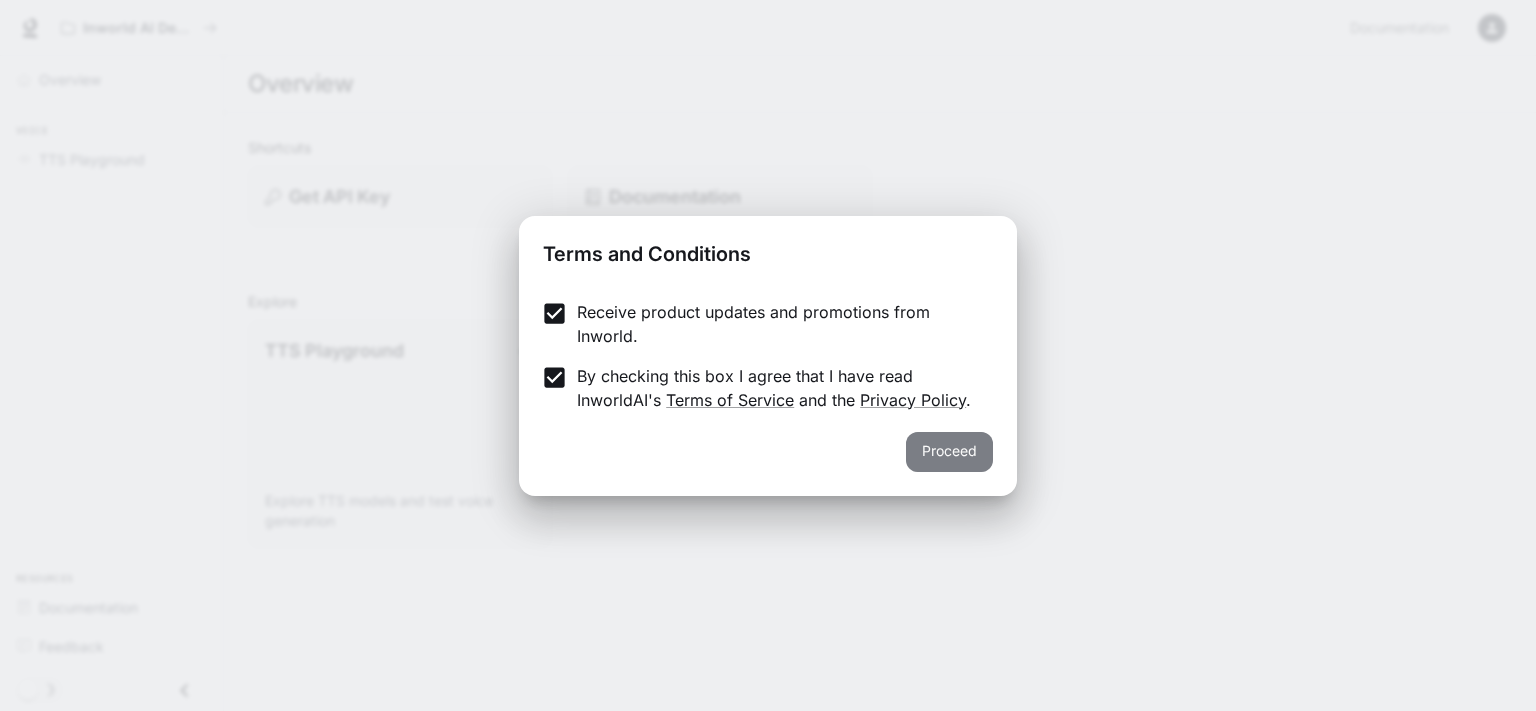 click on "Proceed" at bounding box center (949, 452) 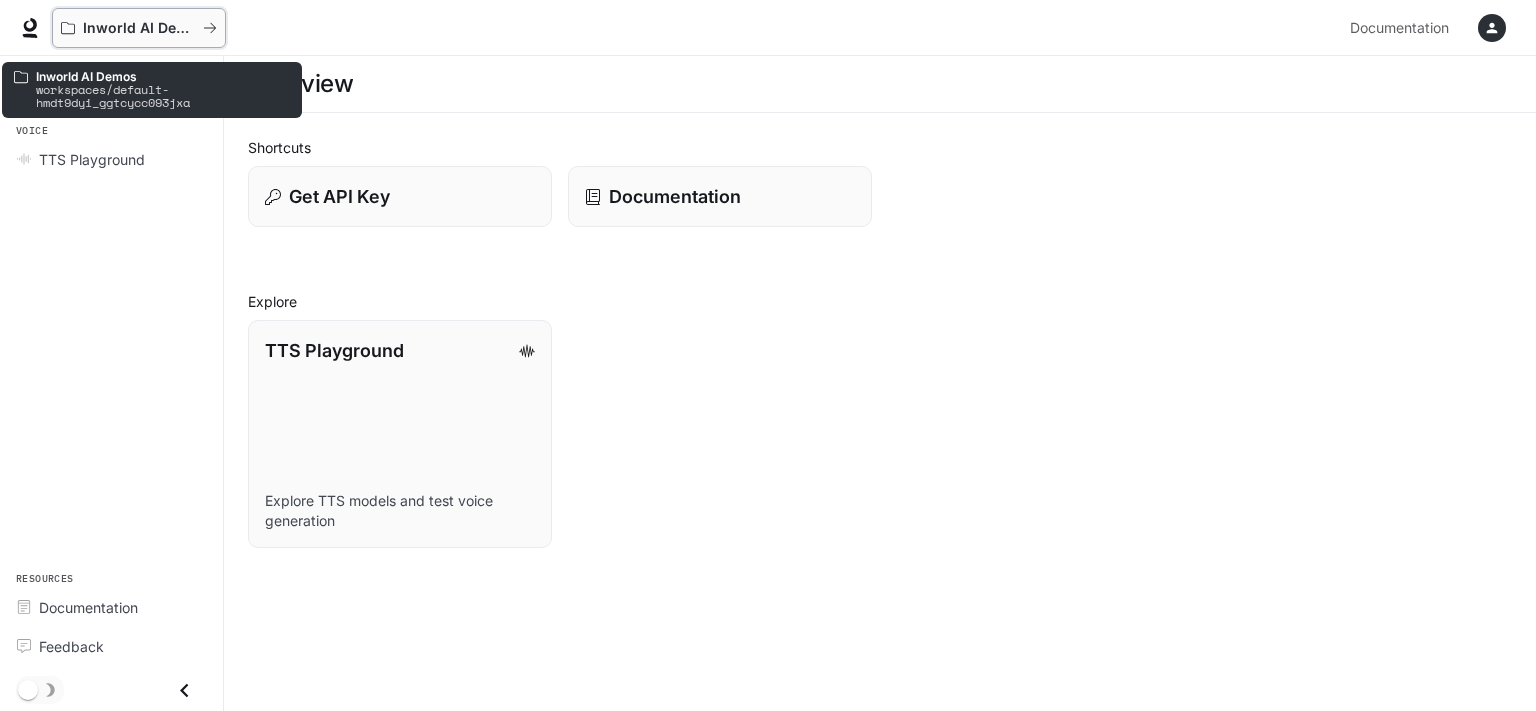 click on "Inworld AI Demos" at bounding box center [139, 28] 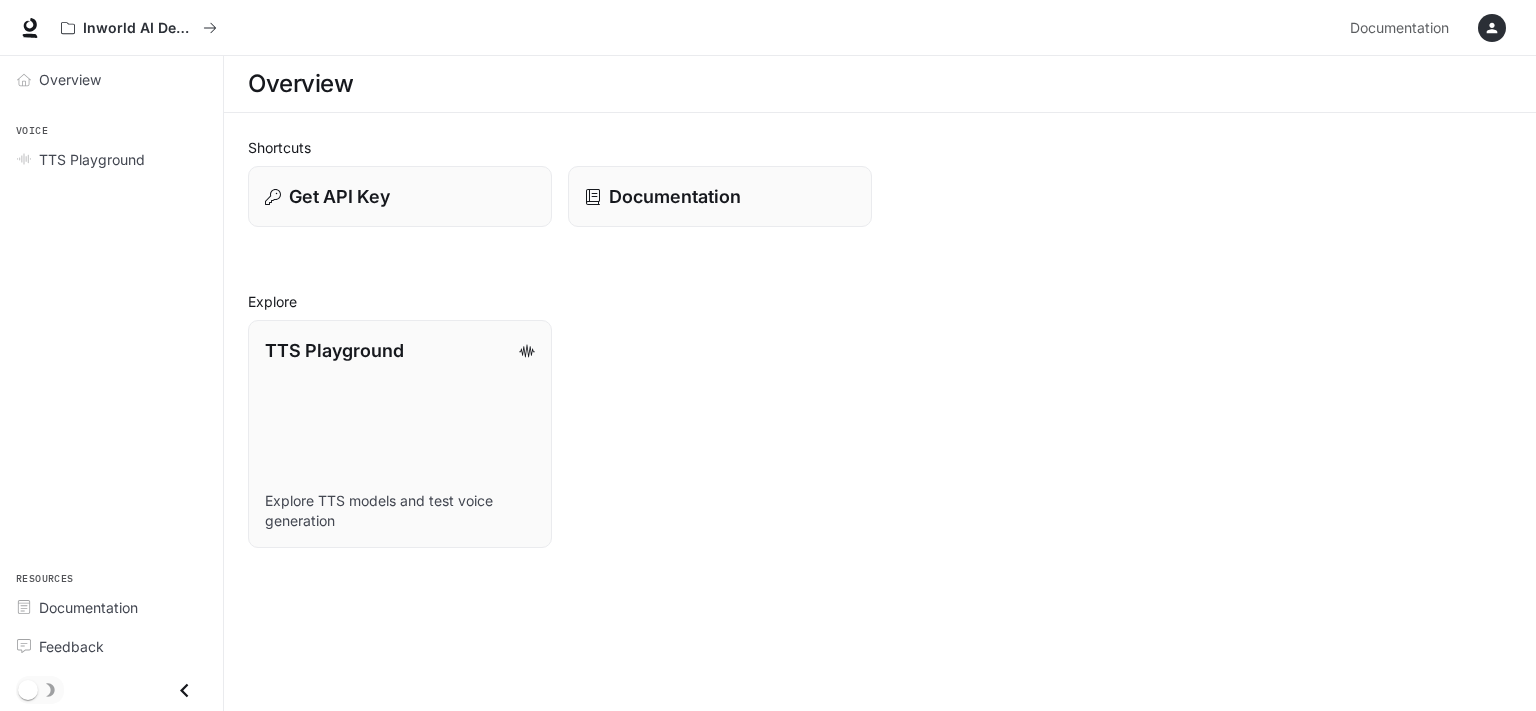 click on "Overview" at bounding box center (880, 84) 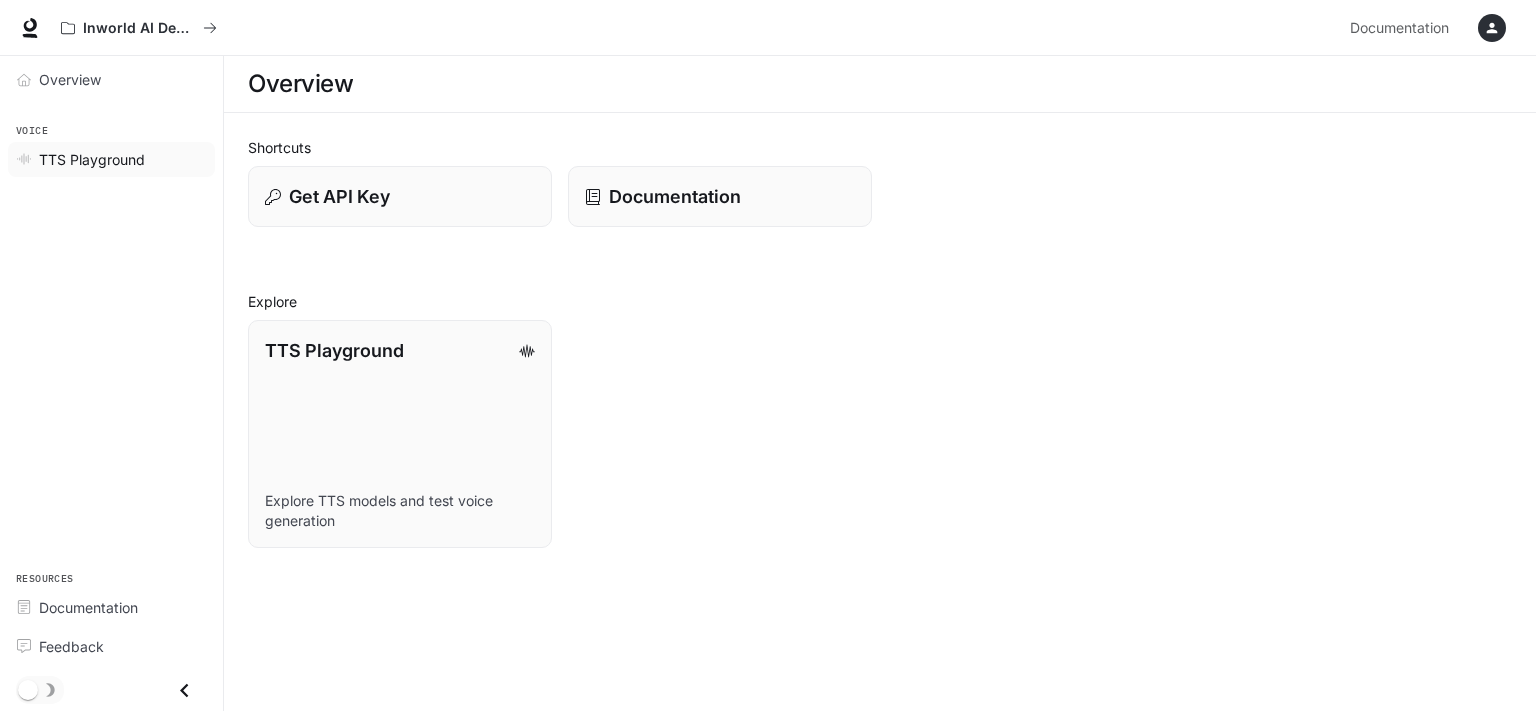 click on "TTS Playground" at bounding box center (92, 159) 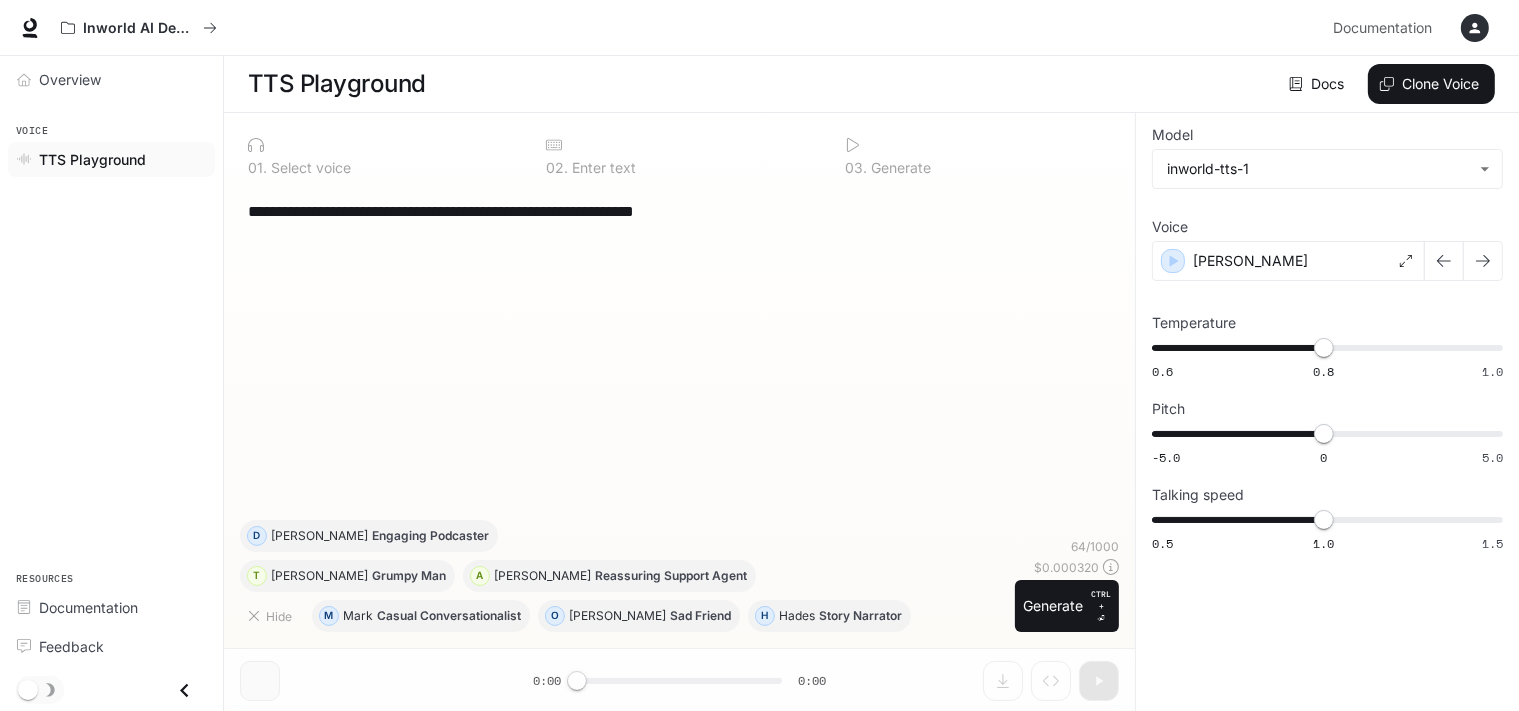scroll, scrollTop: 0, scrollLeft: 0, axis: both 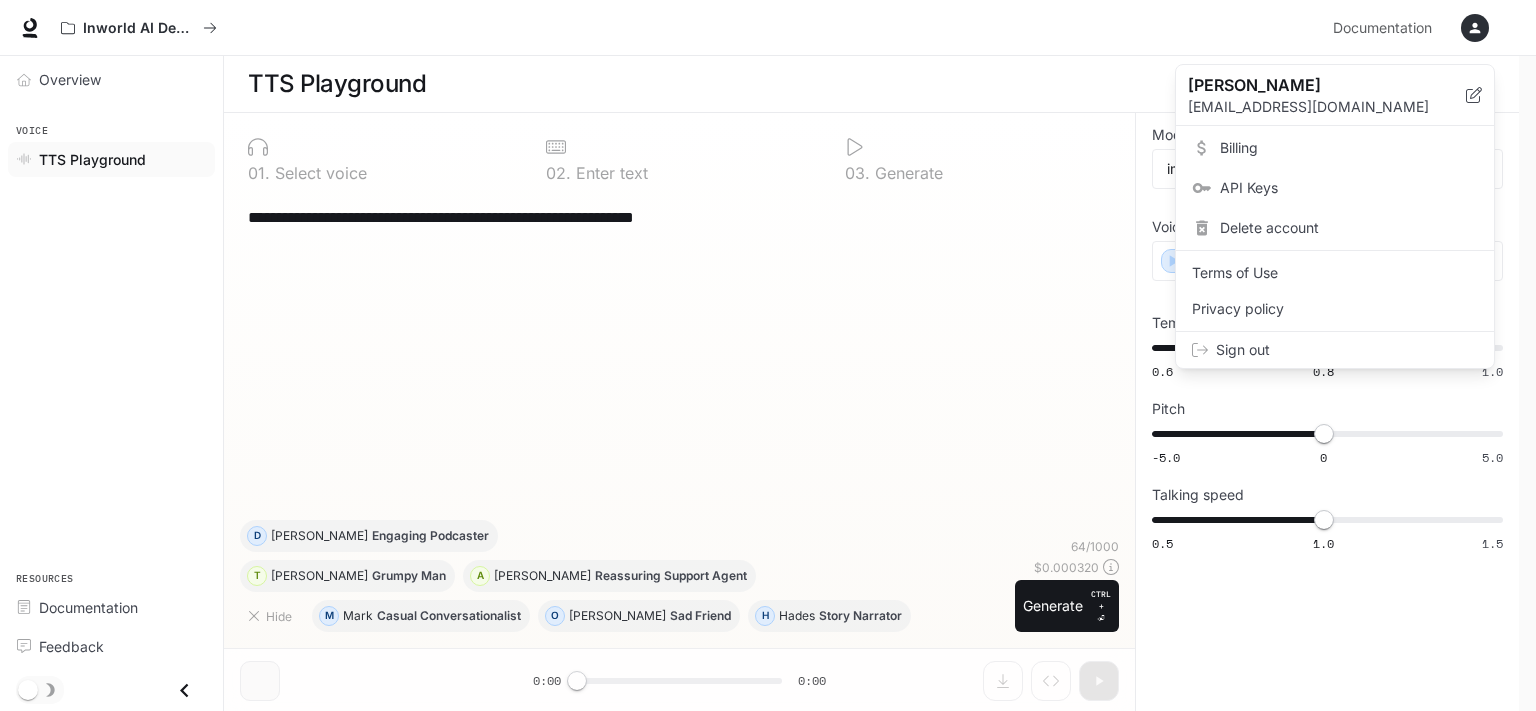 click at bounding box center [768, 355] 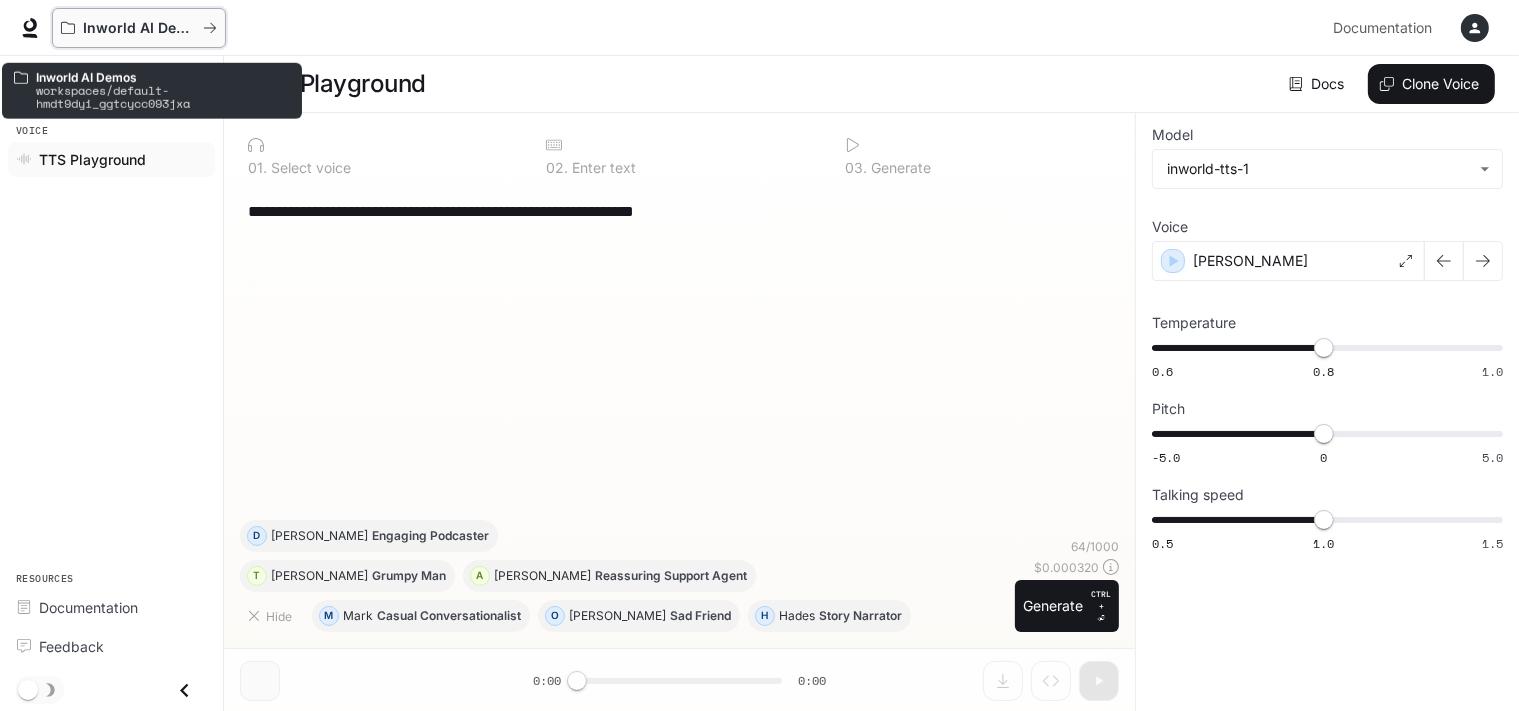click on "Inworld AI Demos" at bounding box center (139, 28) 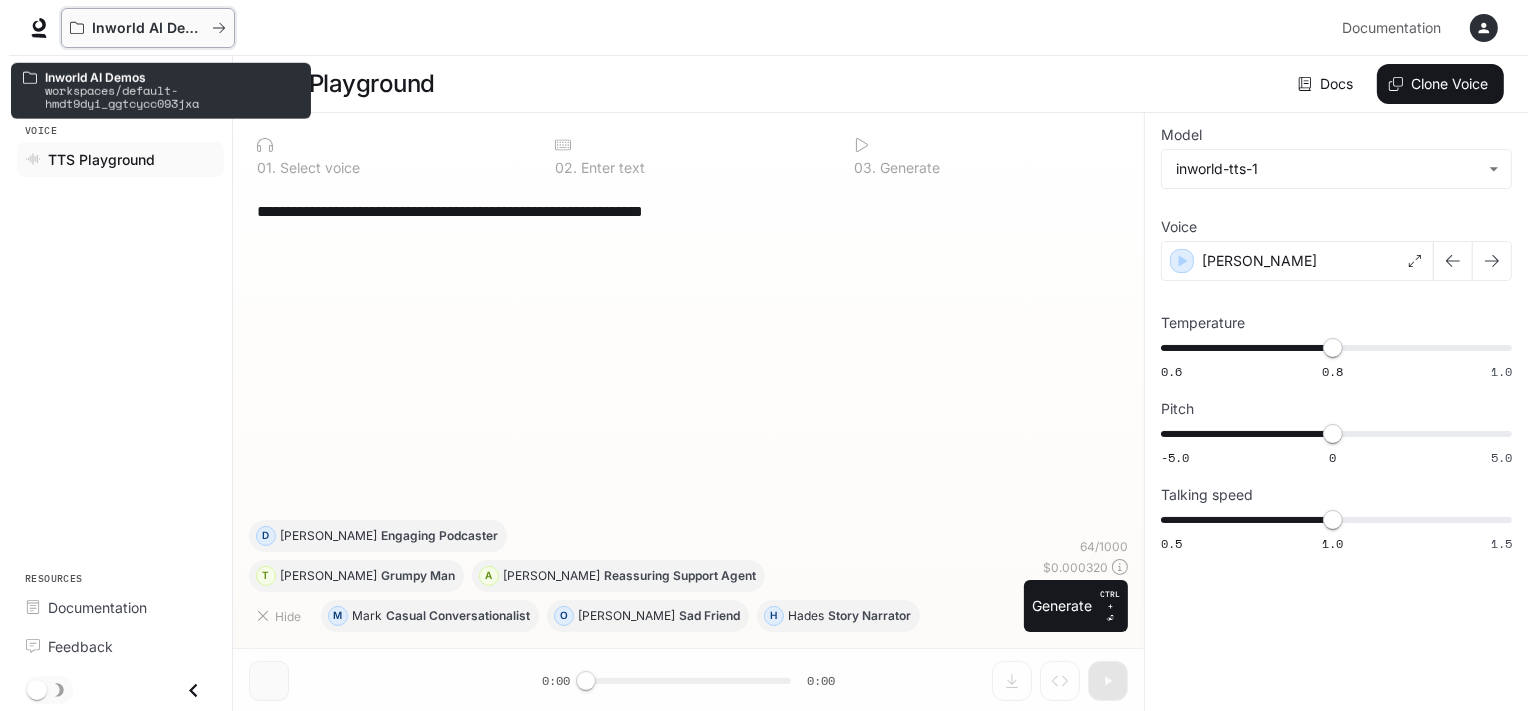 scroll, scrollTop: 0, scrollLeft: 0, axis: both 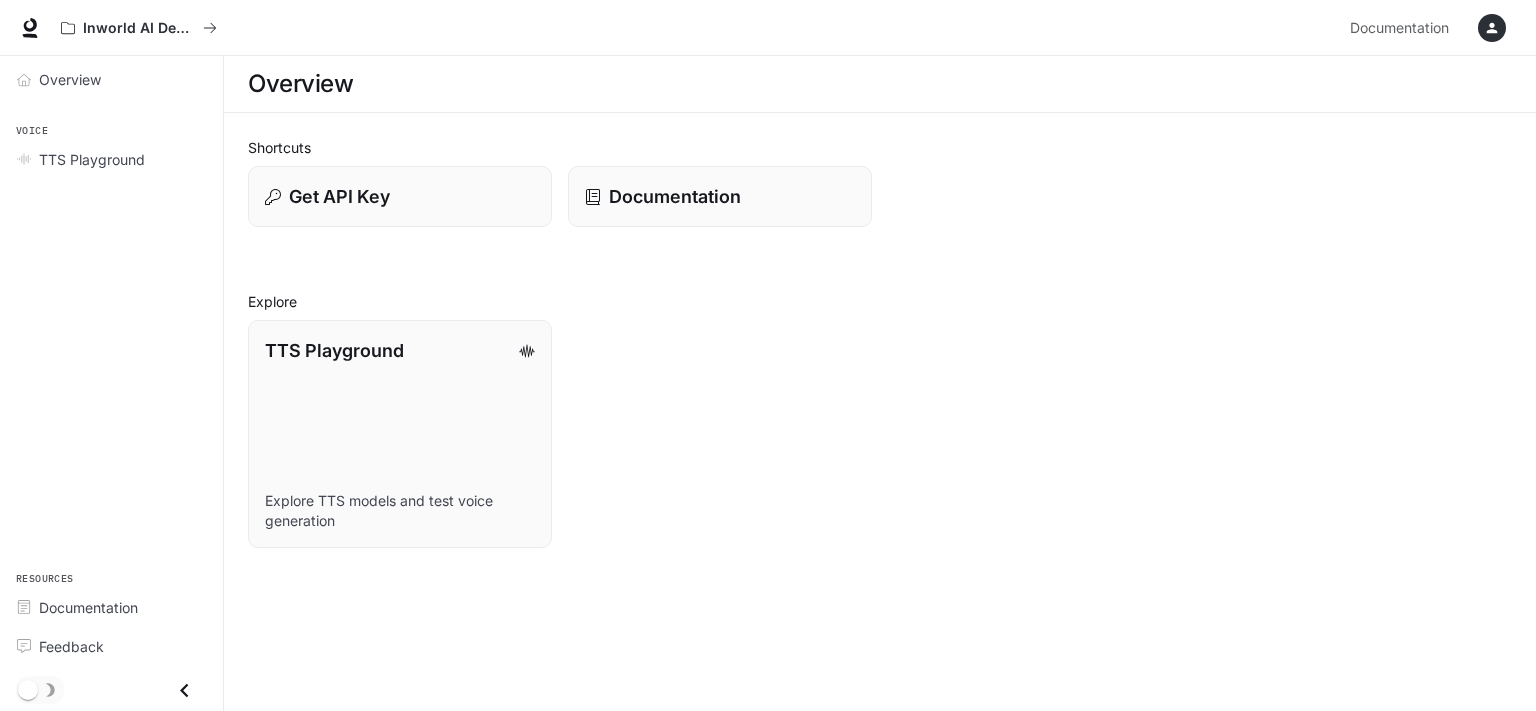 click at bounding box center [30, 28] 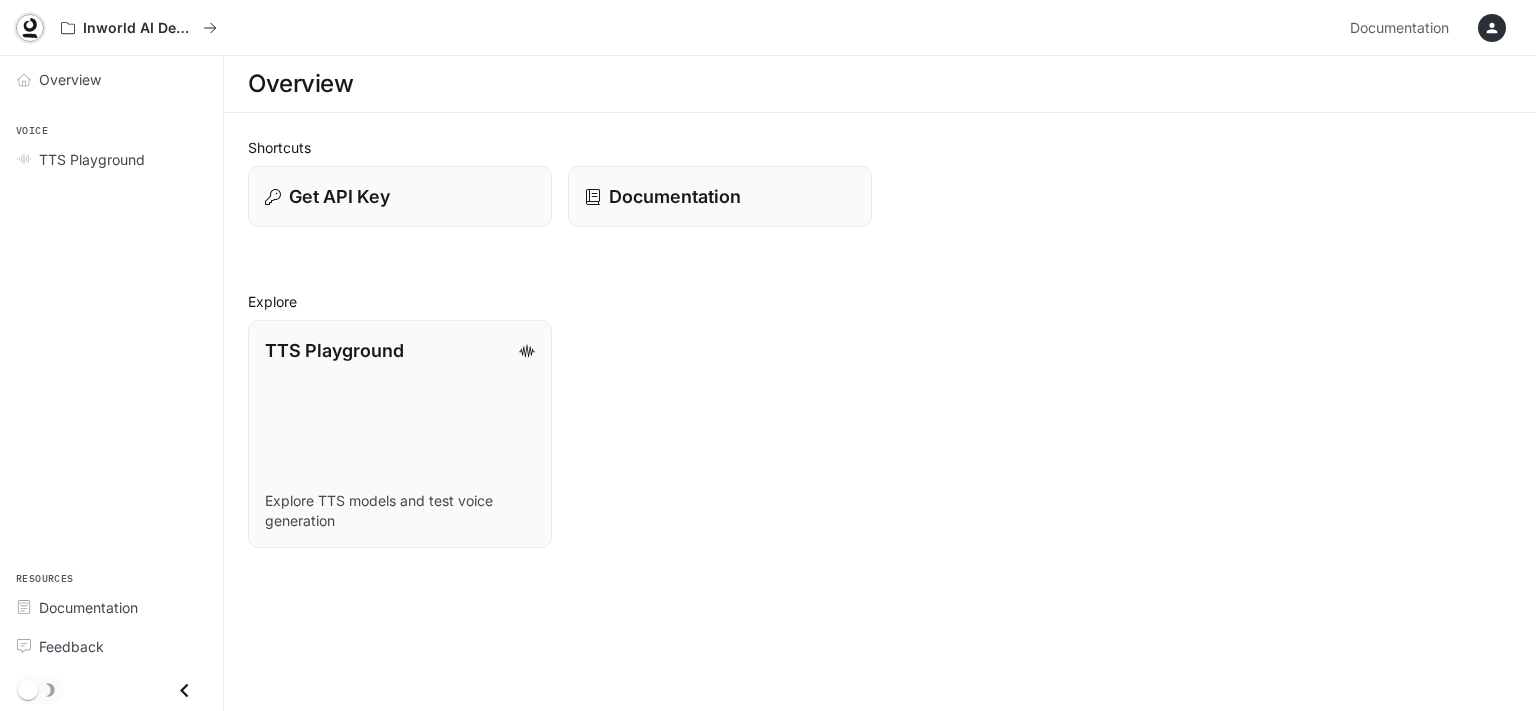 click 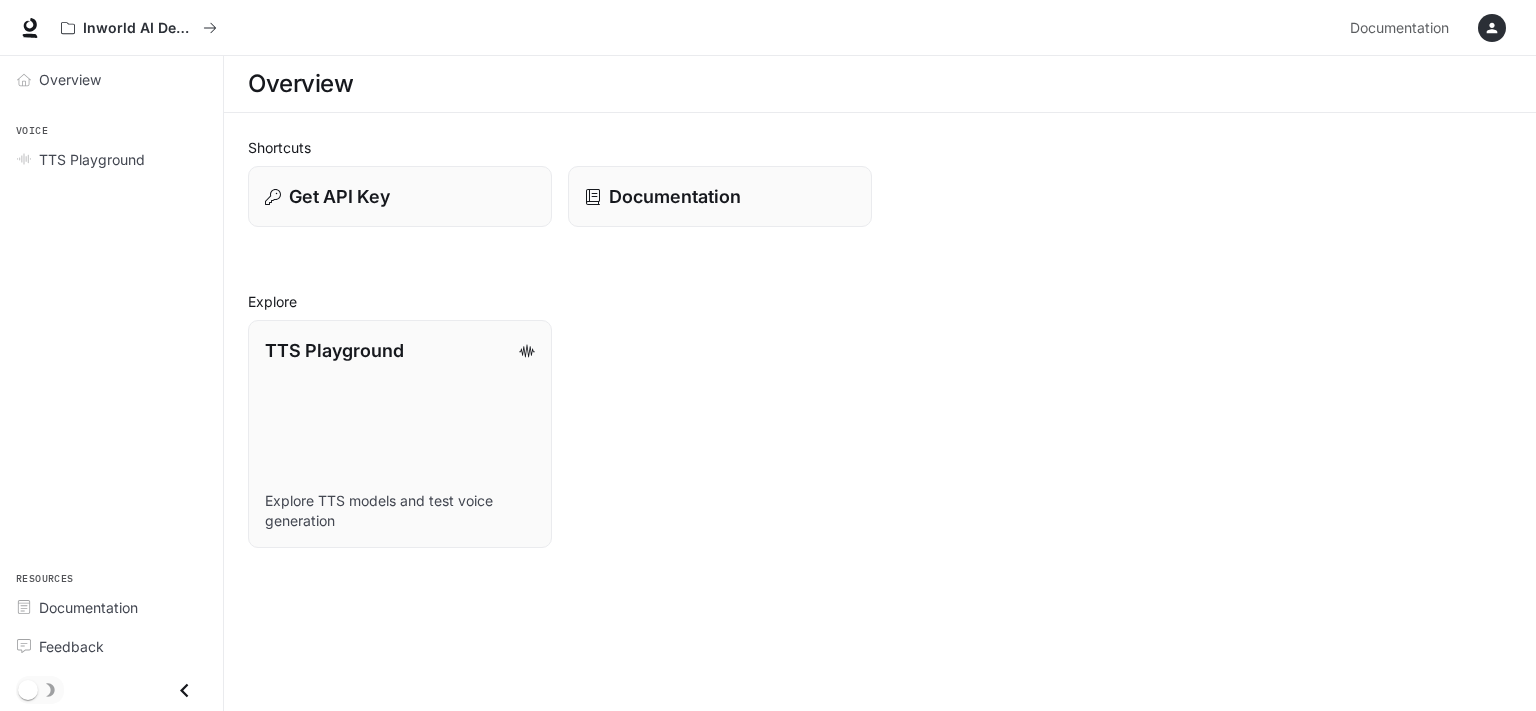 scroll, scrollTop: 0, scrollLeft: 0, axis: both 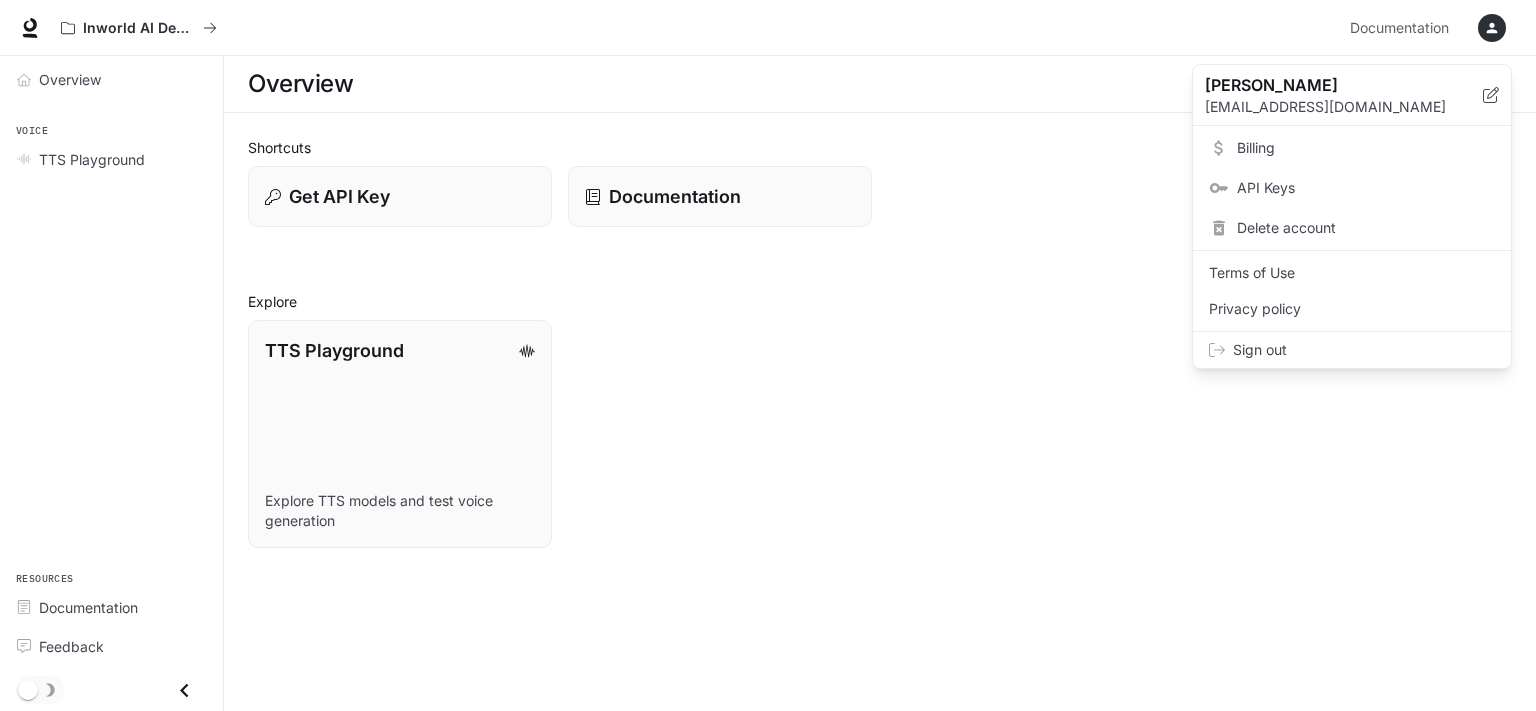 drag, startPoint x: 1488, startPoint y: 21, endPoint x: 1479, endPoint y: 4, distance: 19.235384 